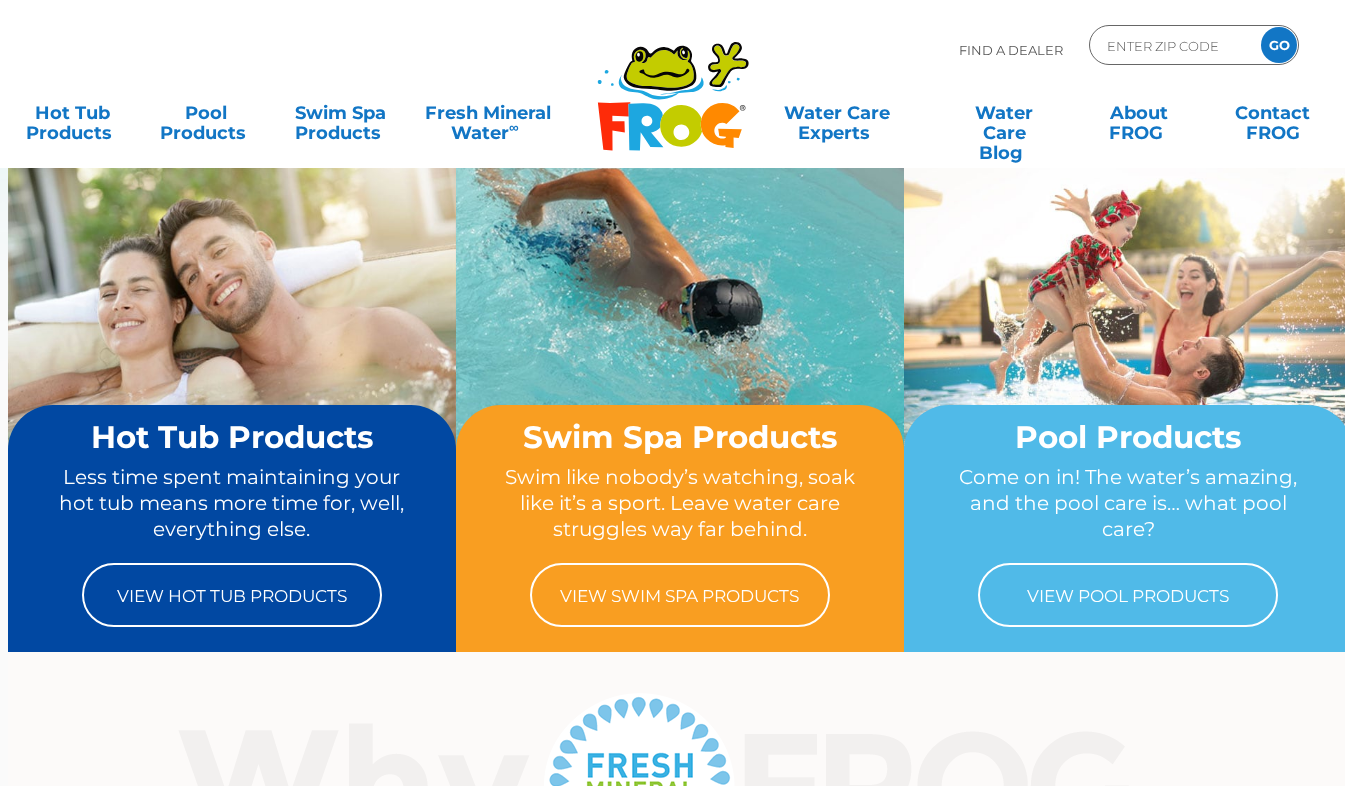 scroll, scrollTop: 0, scrollLeft: 0, axis: both 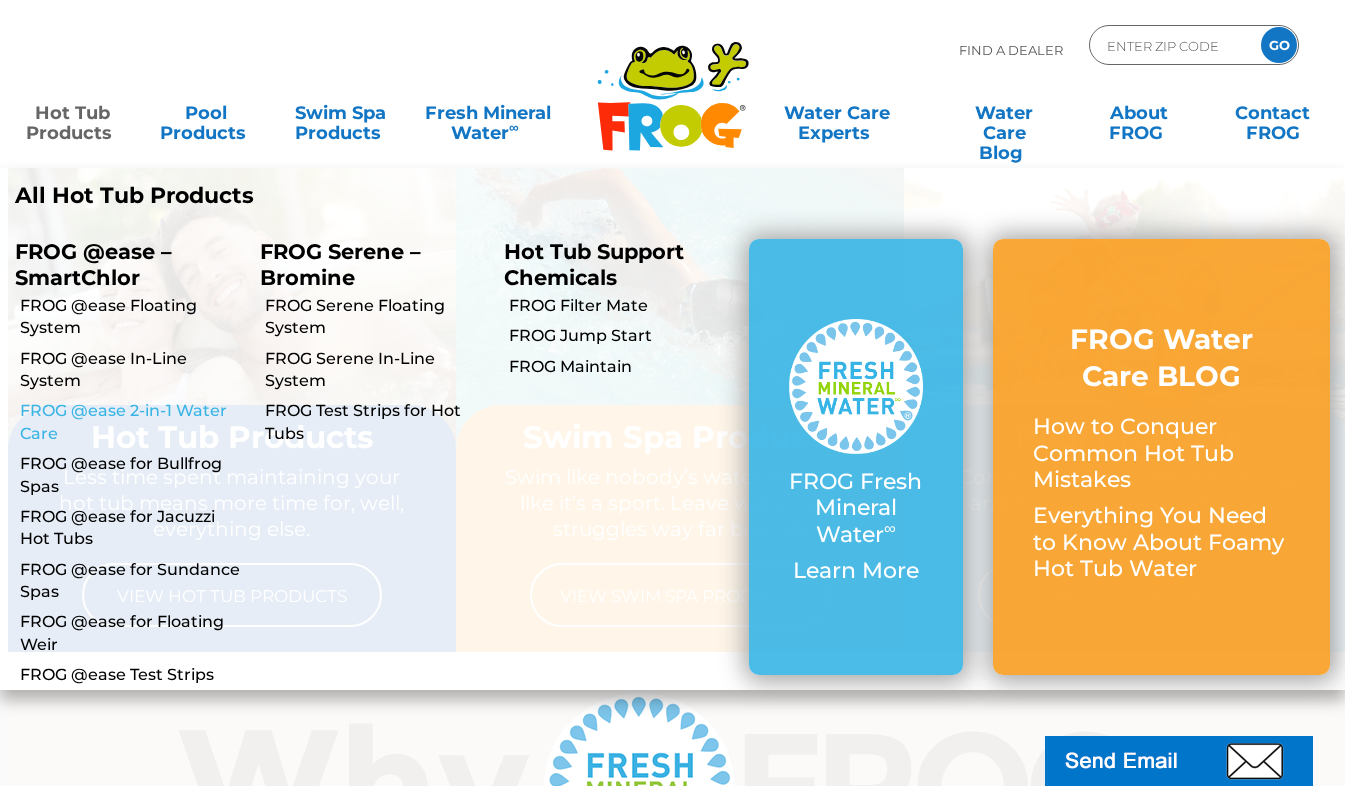 click on "FROG @ease 2-in-1 Water Care" at bounding box center [132, 422] 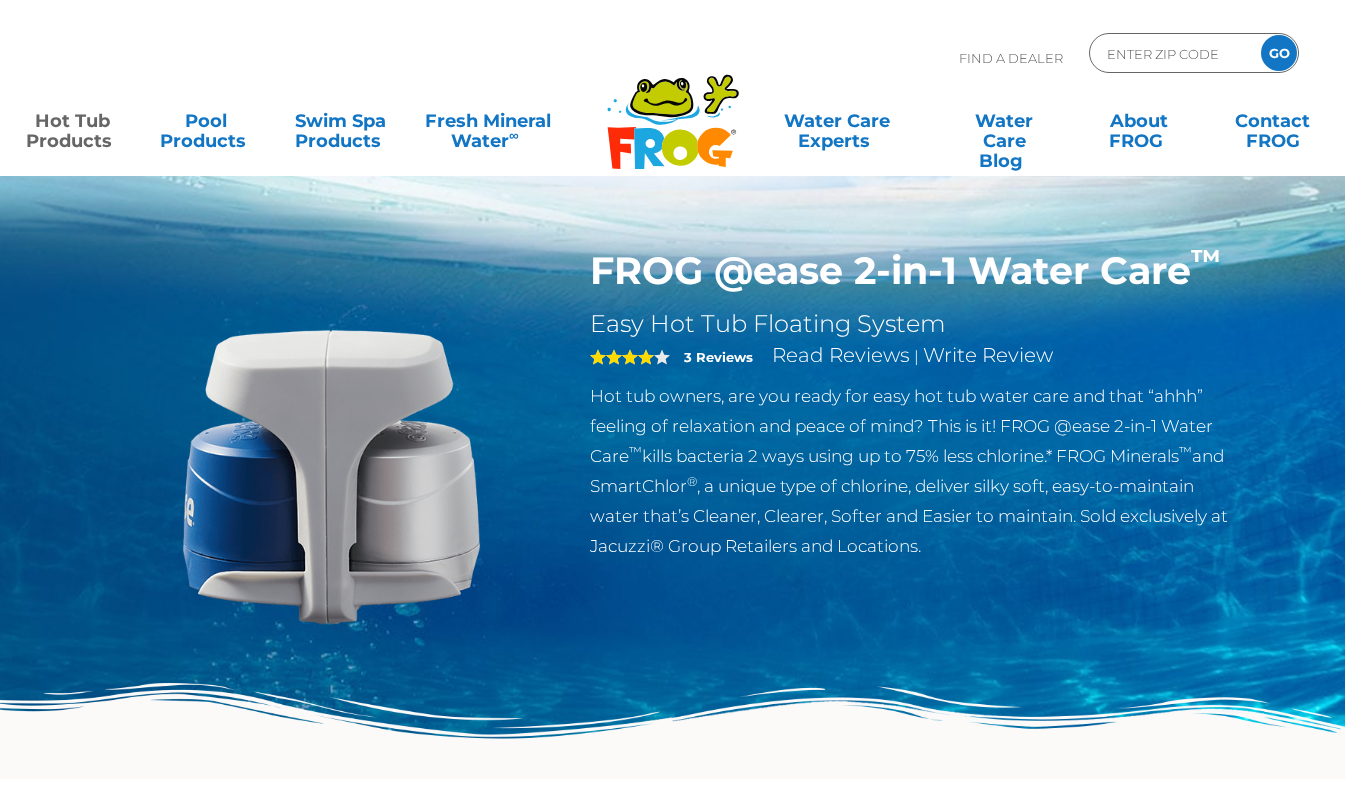 scroll, scrollTop: 0, scrollLeft: 0, axis: both 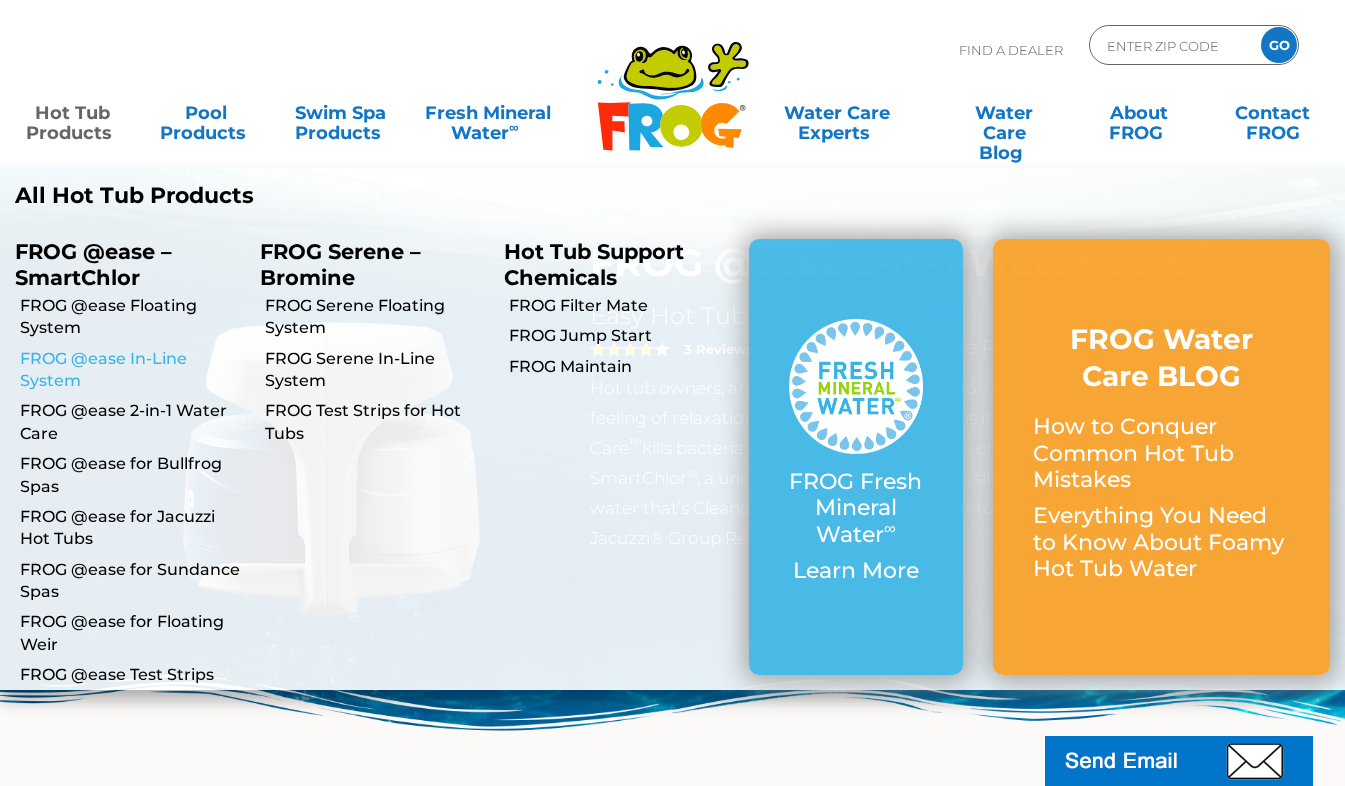 click on "FROG @ease In-Line System" at bounding box center [132, 370] 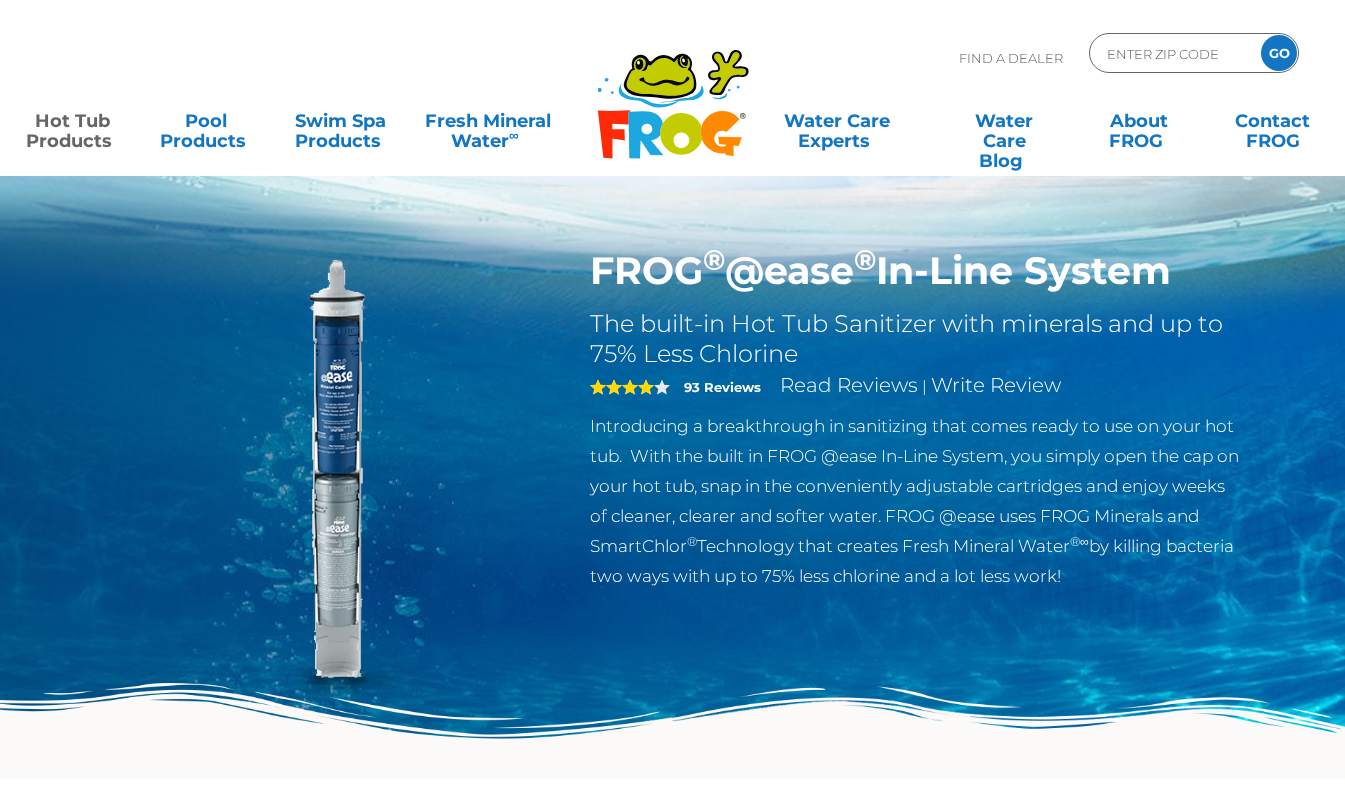 scroll, scrollTop: 0, scrollLeft: 0, axis: both 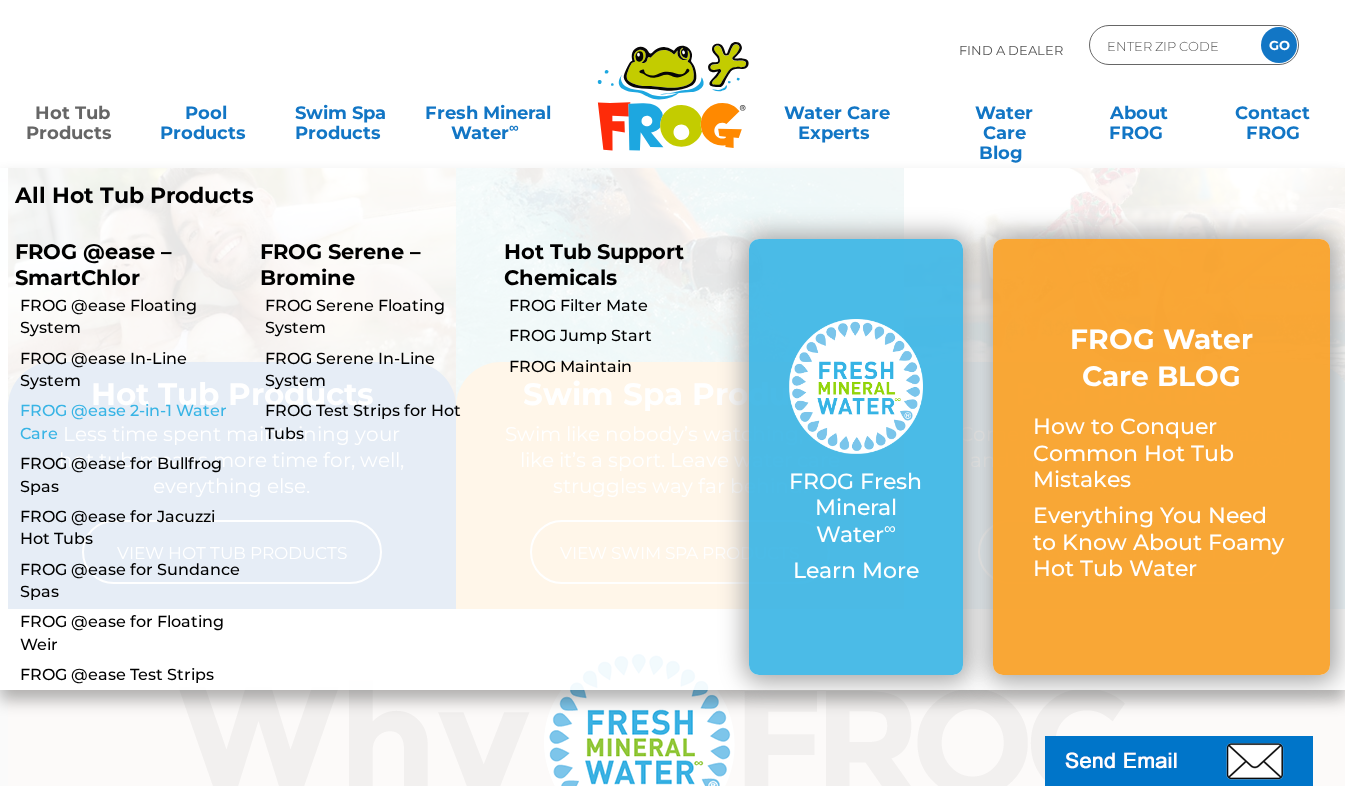 click on "FROG @ease 2-in-1 Water Care" at bounding box center [132, 422] 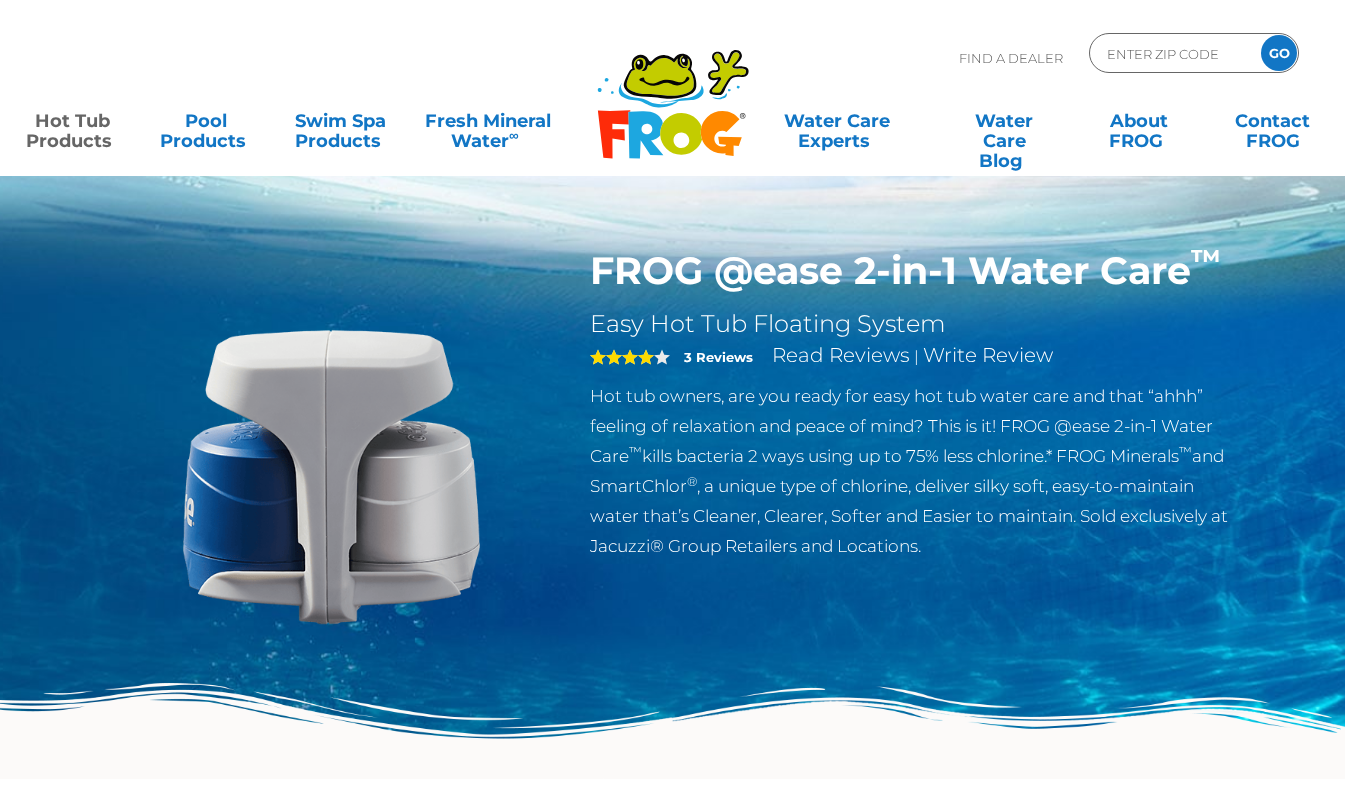 scroll, scrollTop: 0, scrollLeft: 0, axis: both 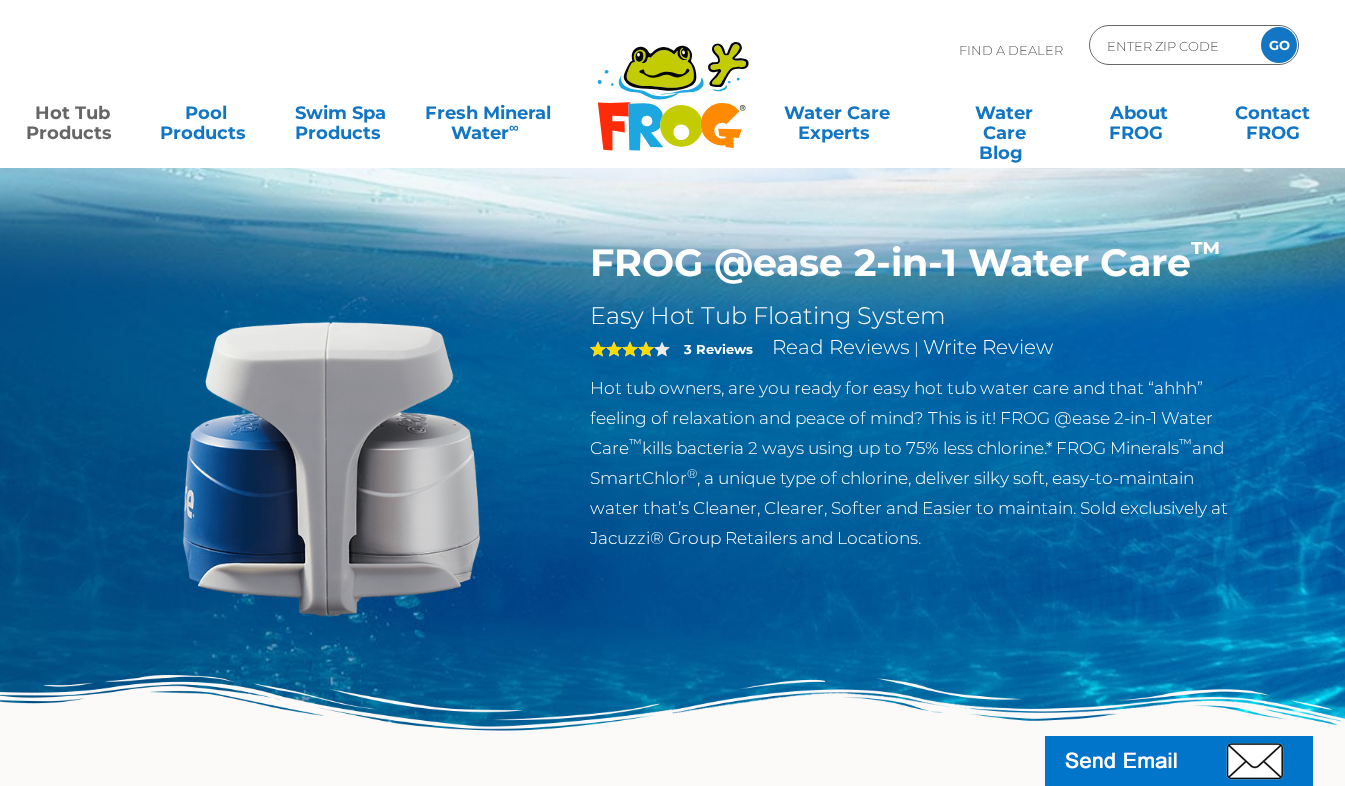 click on ".st130{clip-path:url(#SVGID_2_);fill-rule:evenodd;clip-rule:evenodd;fill:#C3CC00;}
.st131{clip-path:url(#SVGID_2_);fill-rule:evenodd;clip-rule:evenodd;fill:#070606;}
.st132{clip-path:url(#SVGID_2_);fill:#FE2B09;}
.st133{clip-path:url(#SVGID_2_);fill:#1DA7E0;}
.st134{clip-path:url(#SVGID_2_);fill:#C3CC00;}
.st135{clip-path:url(#SVGID_2_);fill:#FF8900;}
.st136{clip-path:url(#SVGID_2_);fill-rule:evenodd;clip-rule:evenodd;fill:#1DA7E0;}
.st137{clip-path:url(#SVGID_2_);fill:#4D4D4D;}
.st138{clip-path:url(#SVGID_2_);fill-rule:evenodd;clip-rule:evenodd;fill:#FFFFFF;}
.st139{clip-path:url(#SVGID_2_);fill:#070606;}
Find A Dealer
ENTER ZIP CODE
GO" at bounding box center [672, 84] 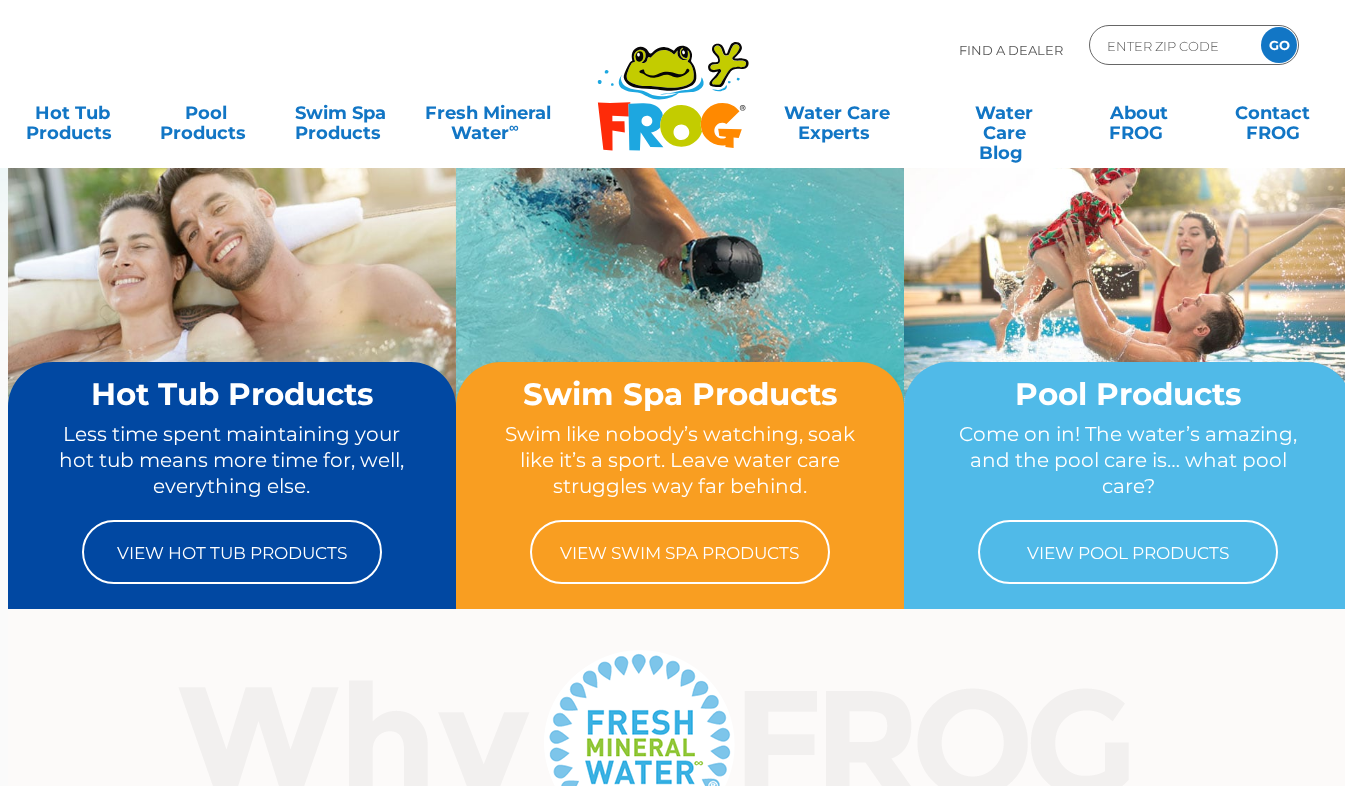 scroll, scrollTop: 43, scrollLeft: 0, axis: vertical 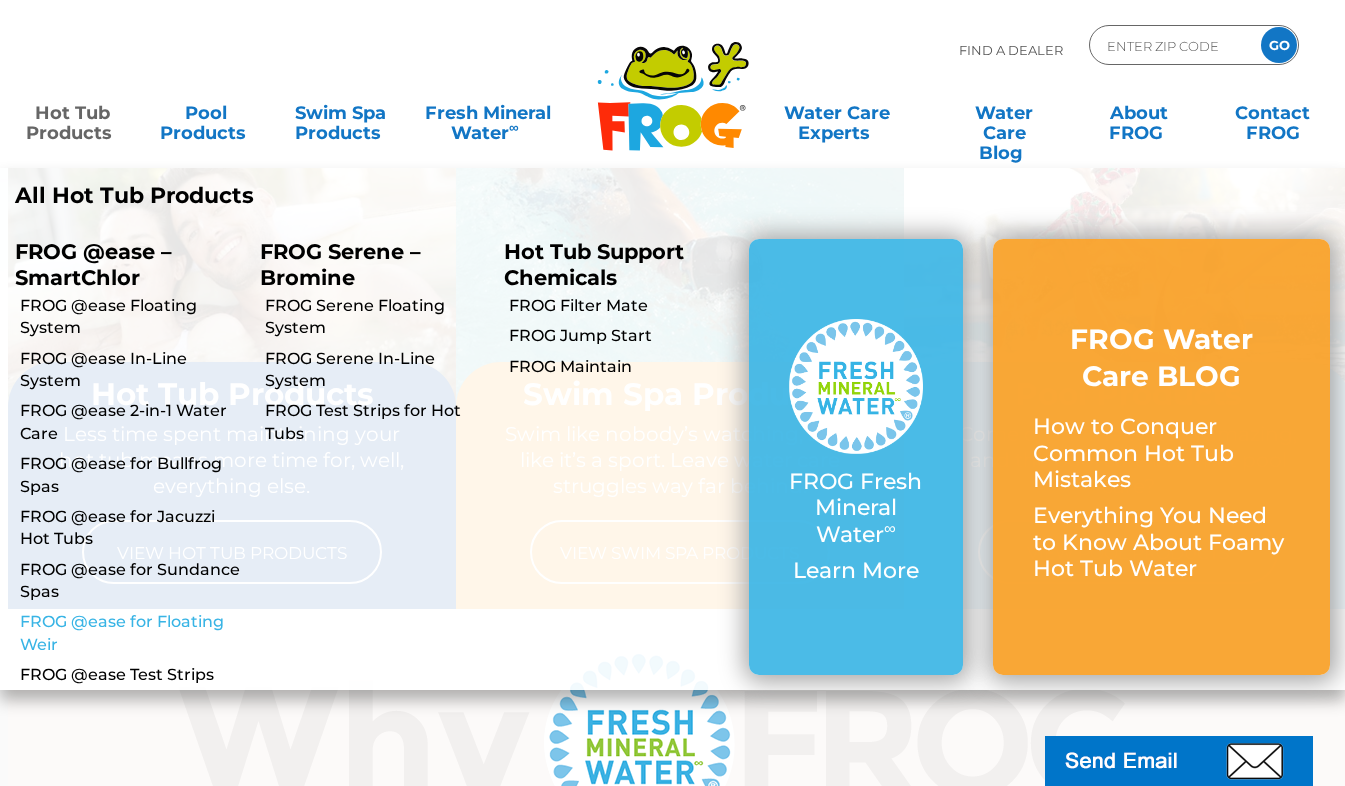 click on "FROG @ease for Floating Weir" at bounding box center (132, 633) 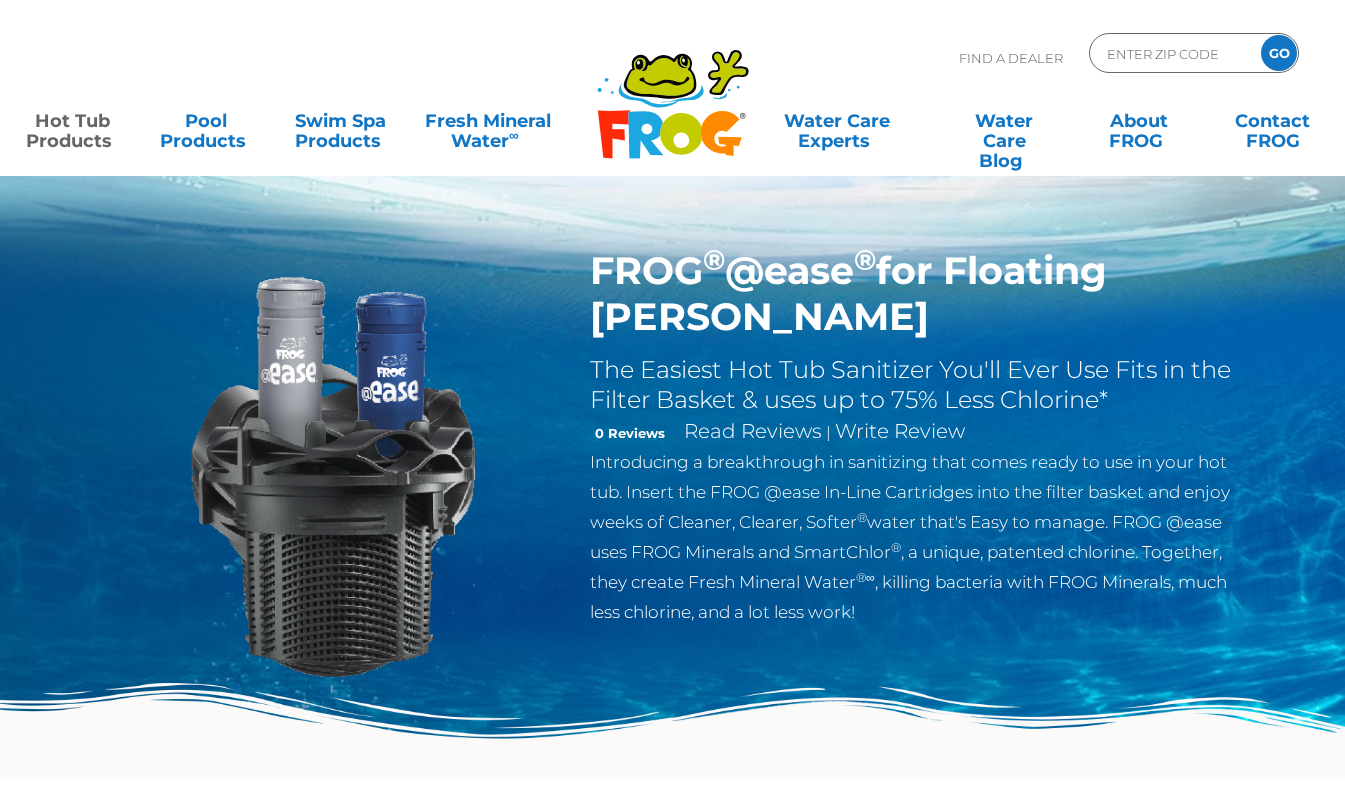 scroll, scrollTop: 0, scrollLeft: 0, axis: both 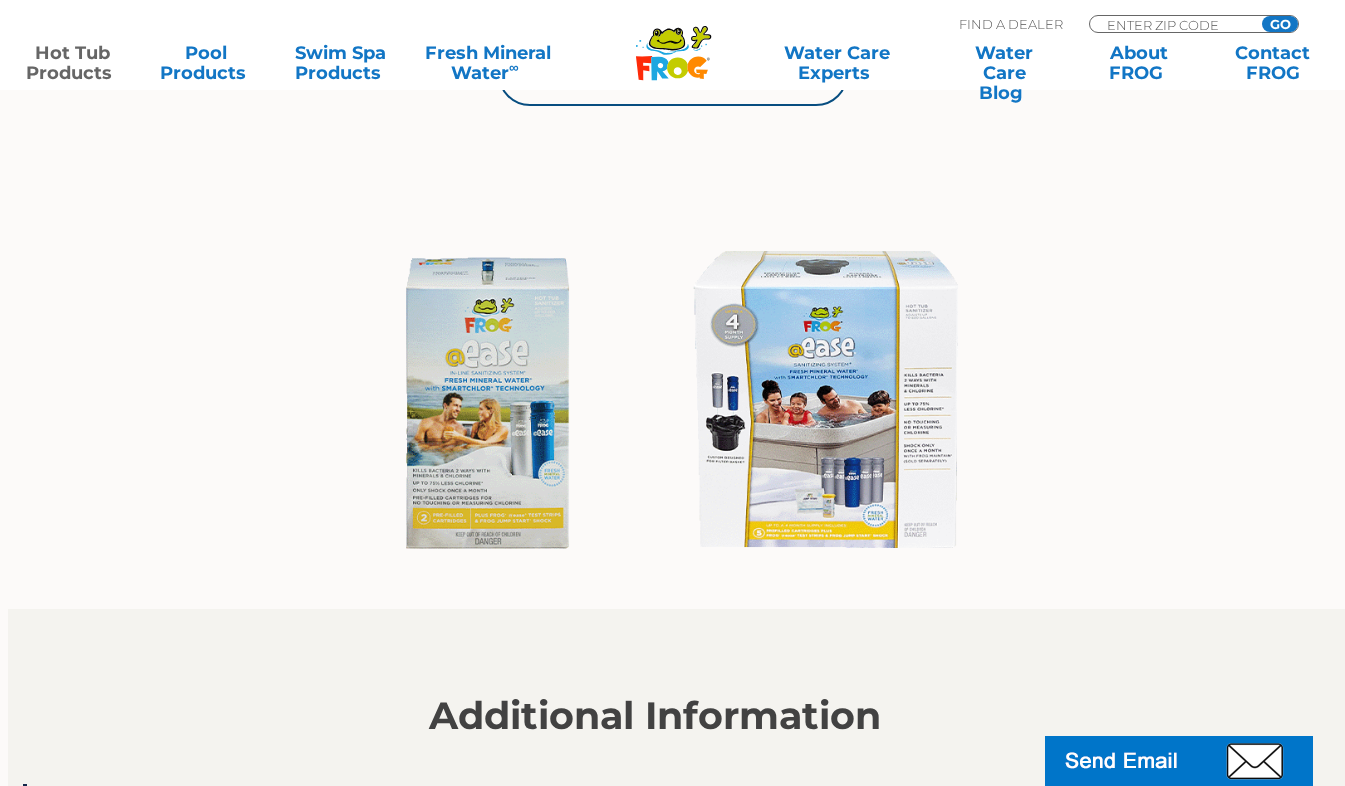 click at bounding box center [680, 404] 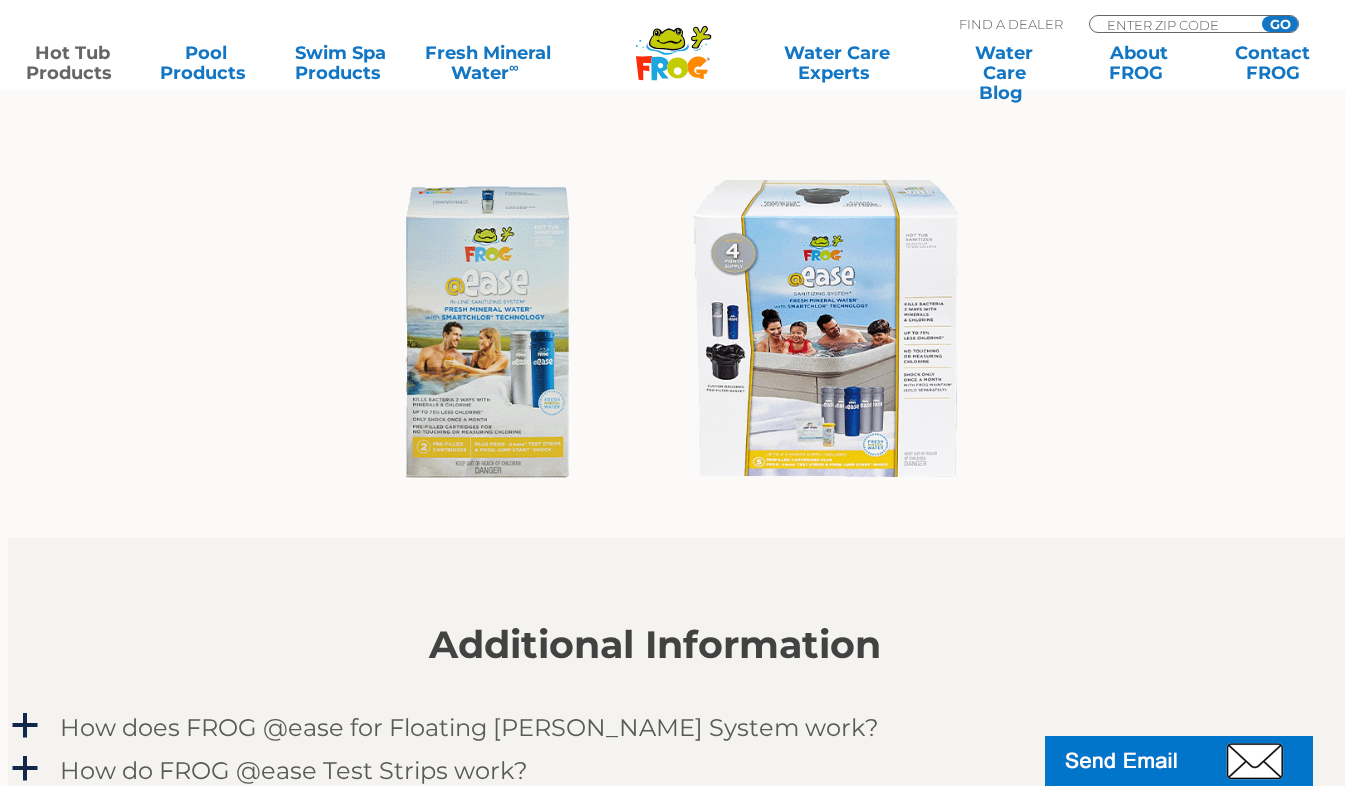 scroll, scrollTop: 1546, scrollLeft: 0, axis: vertical 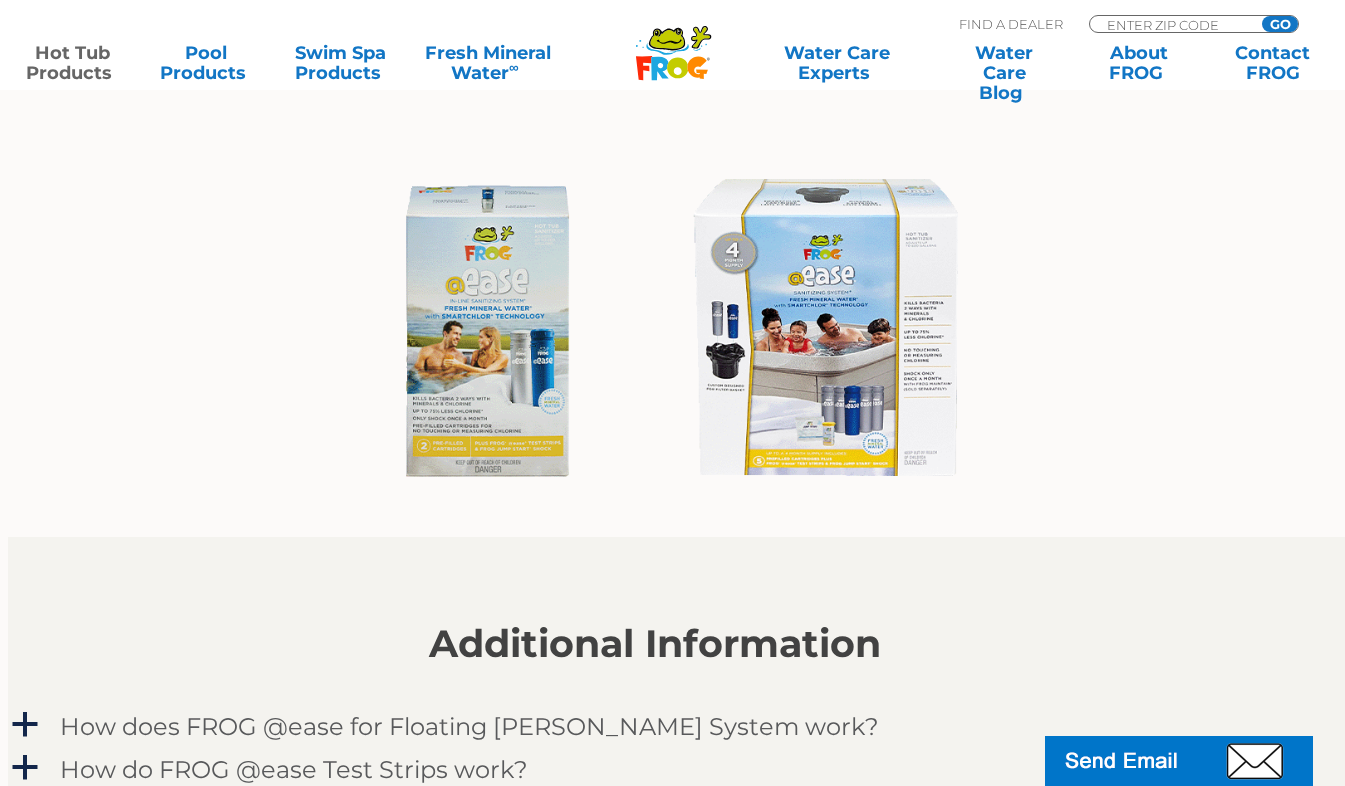 click at bounding box center [680, 332] 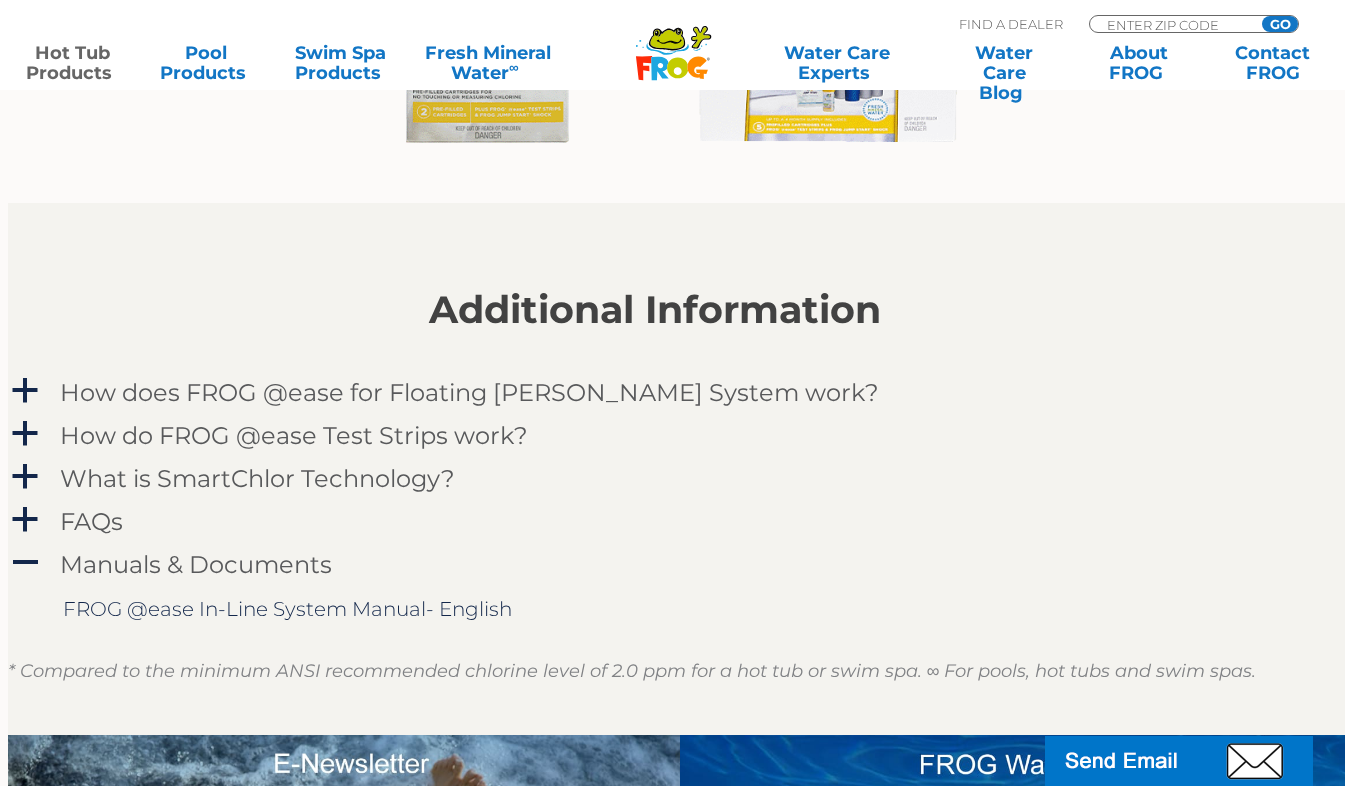 scroll, scrollTop: 1880, scrollLeft: 0, axis: vertical 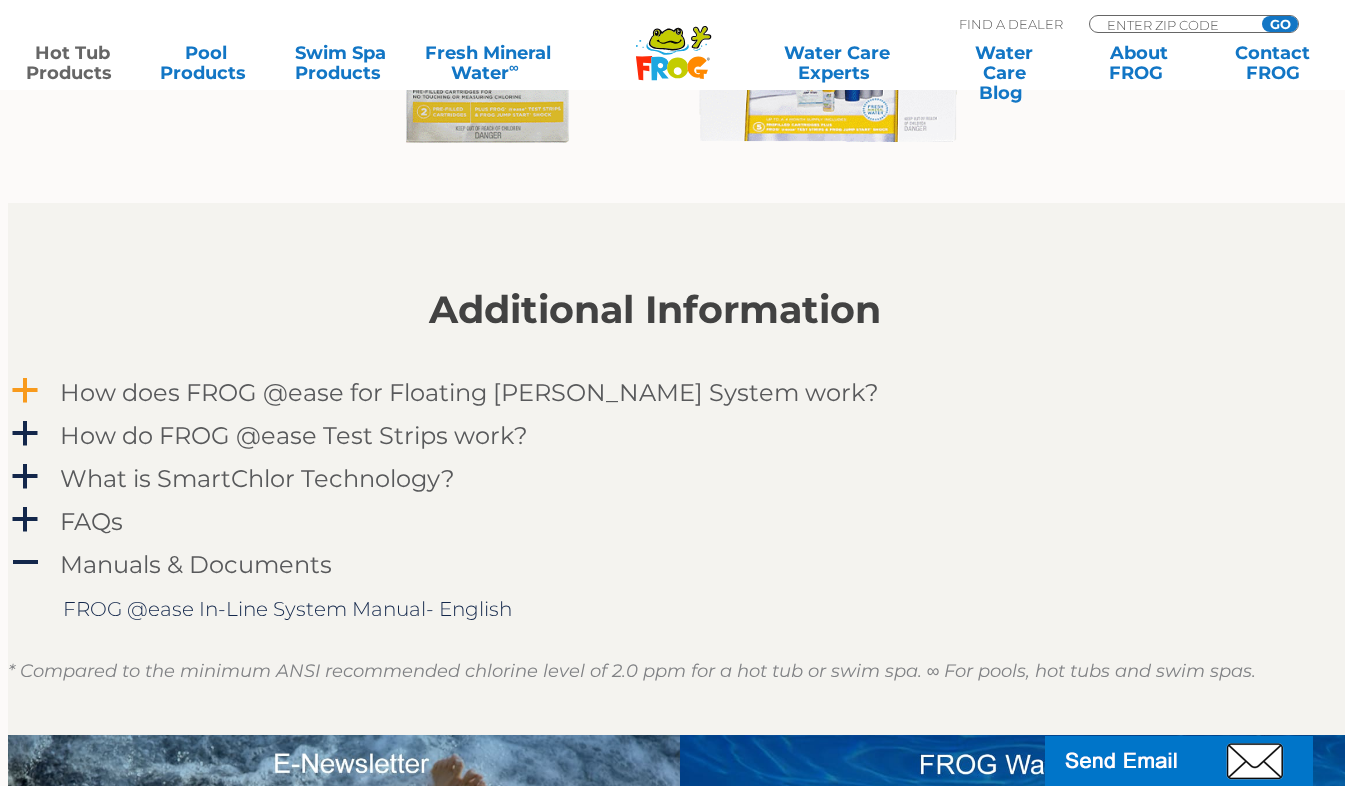 click on "How does FROG @ease for Floating [PERSON_NAME] System work?" at bounding box center [469, 392] 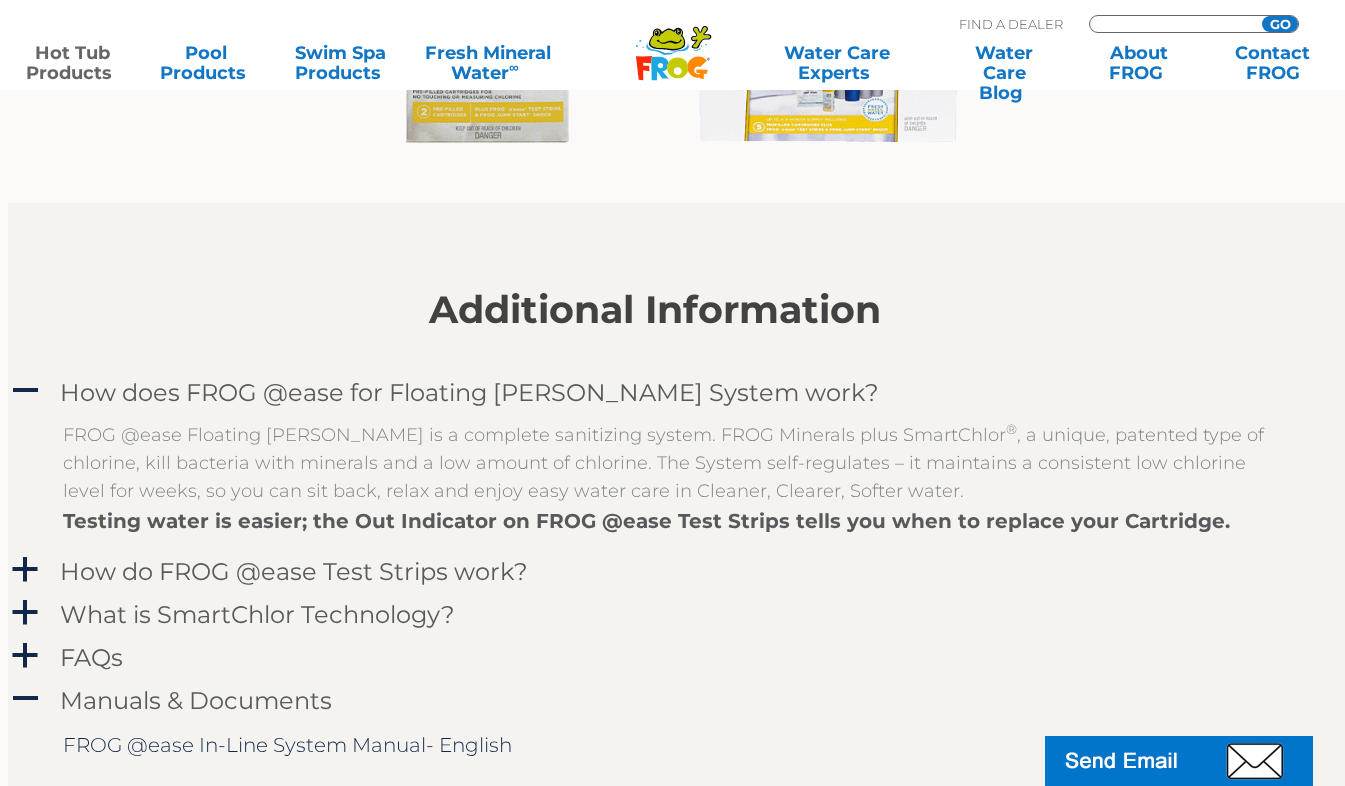click at bounding box center [1172, 24] 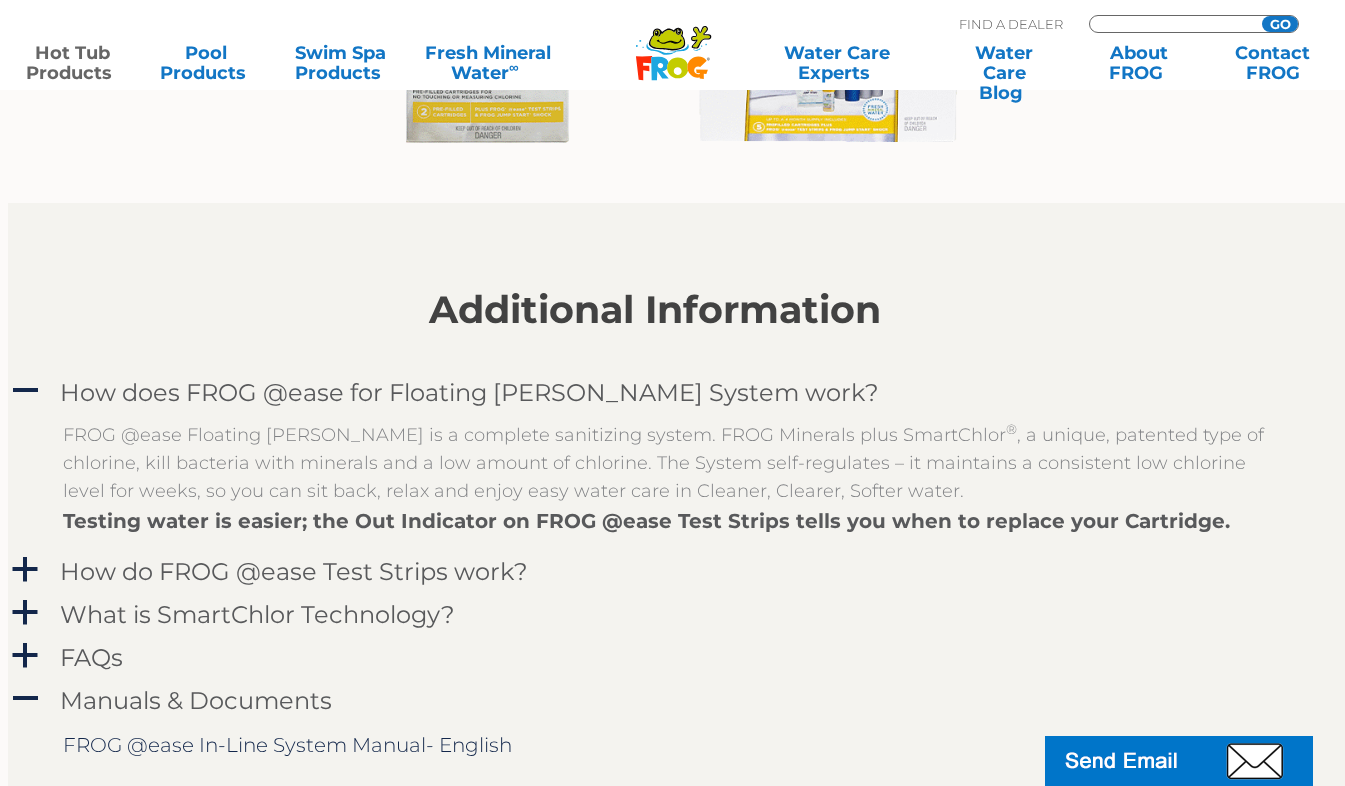 type on "92243" 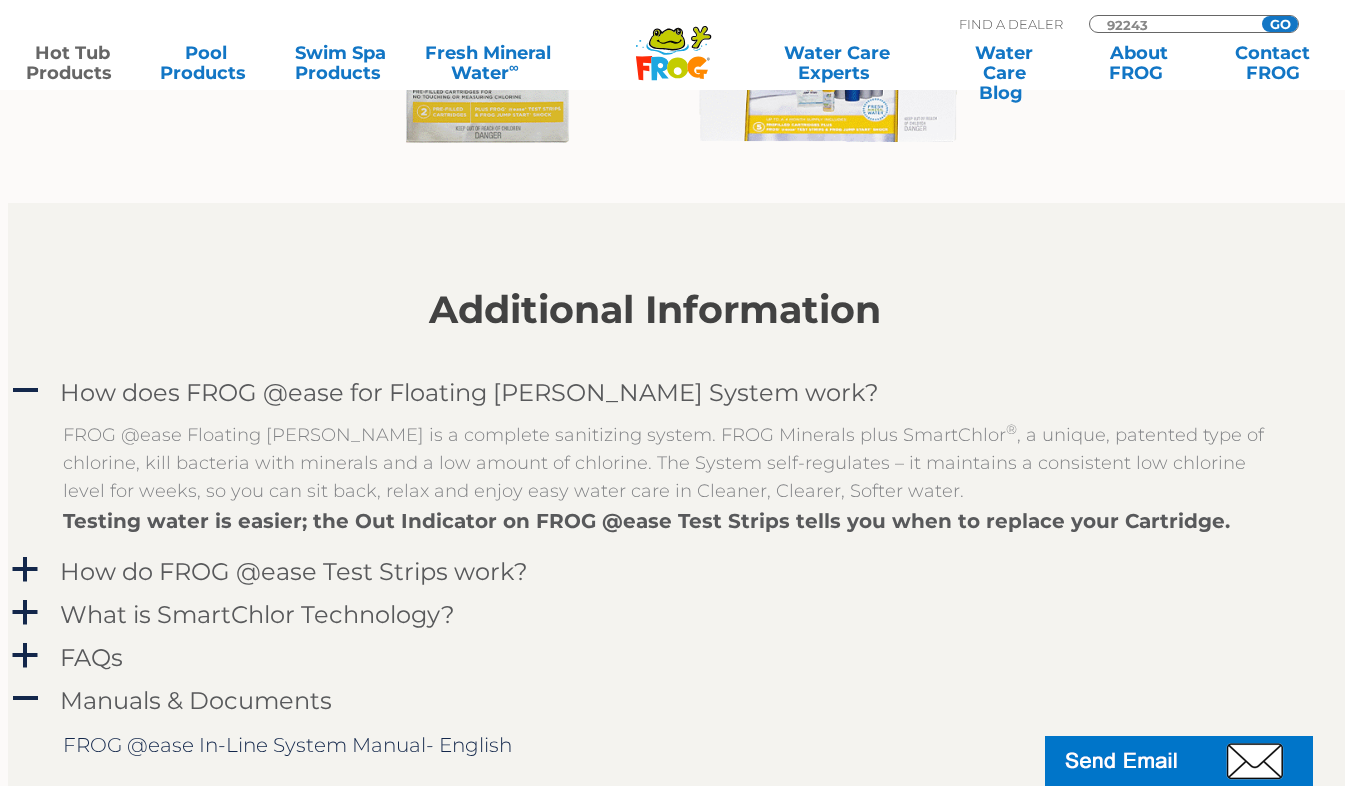 click on "GO" at bounding box center [1280, 24] 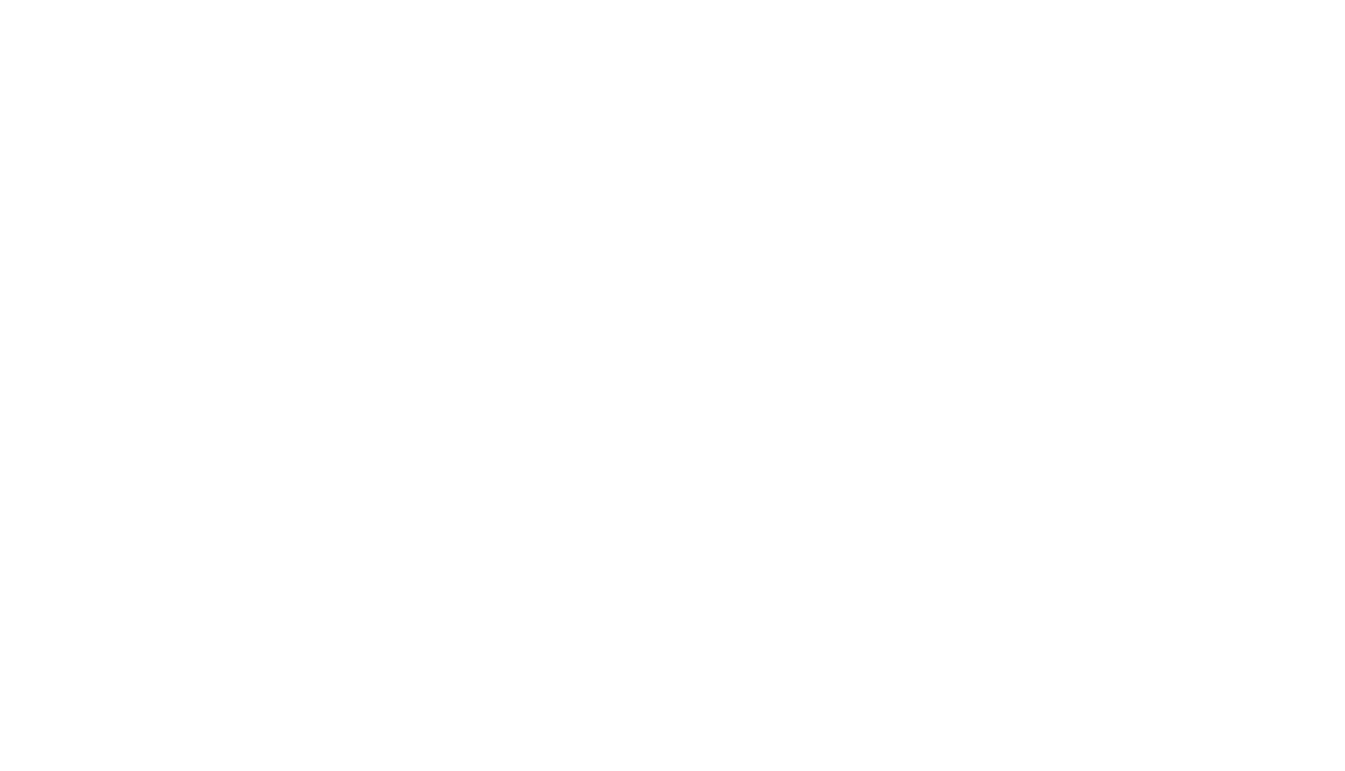 scroll, scrollTop: 0, scrollLeft: 0, axis: both 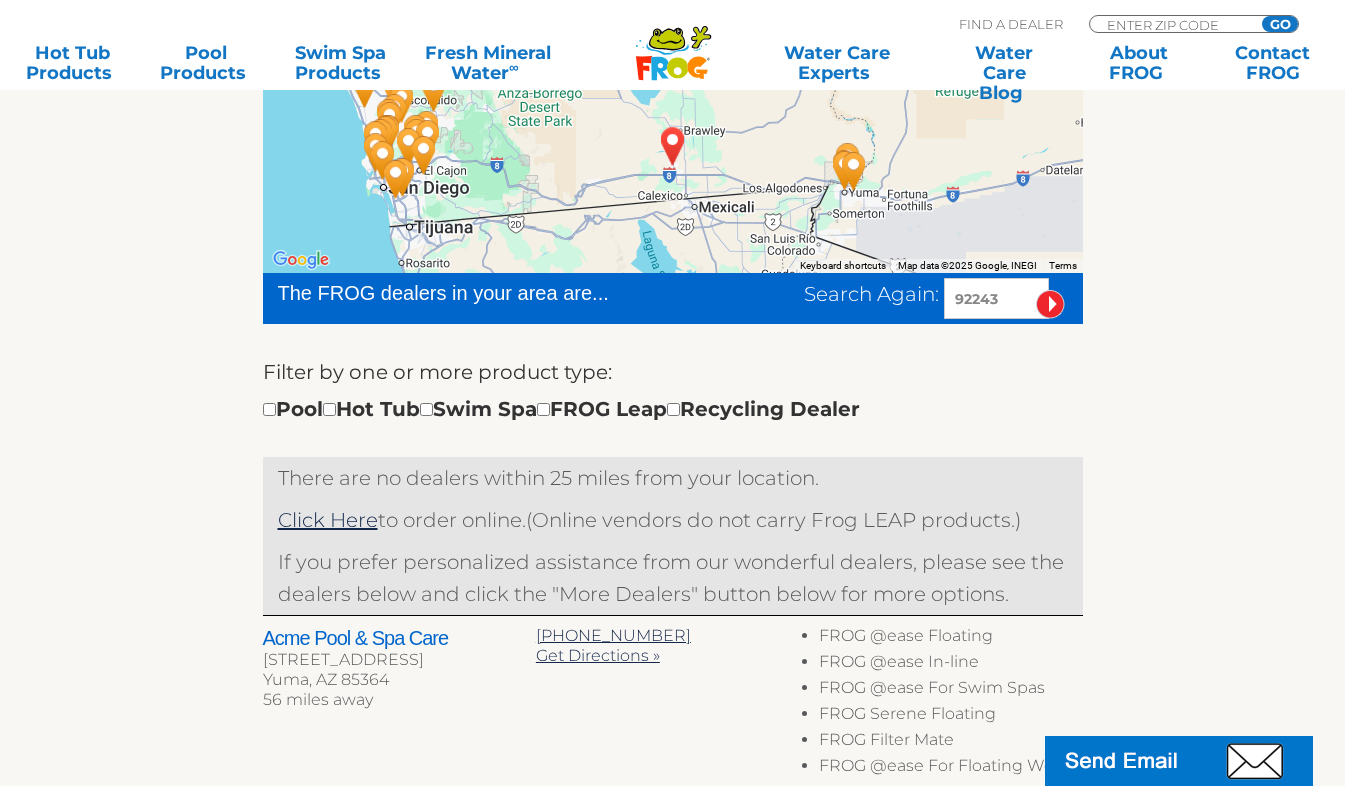 click at bounding box center [673, 146] 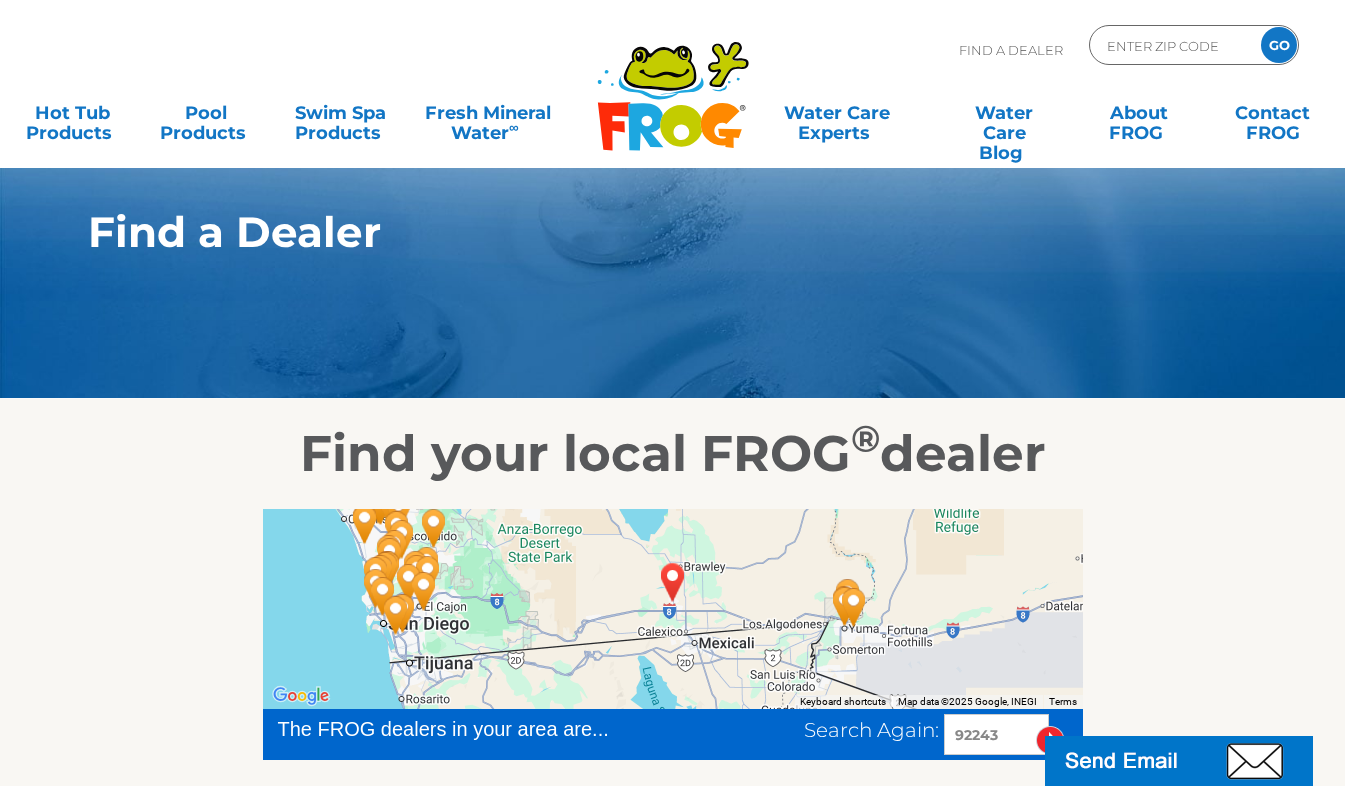 scroll, scrollTop: 0, scrollLeft: 0, axis: both 